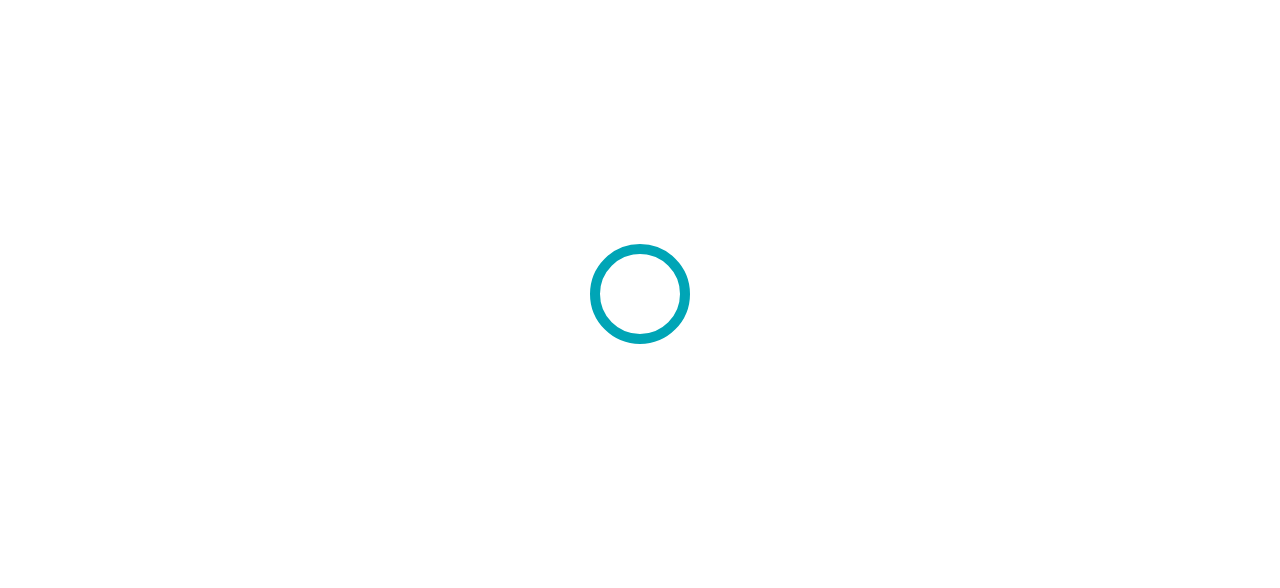 scroll, scrollTop: 0, scrollLeft: 0, axis: both 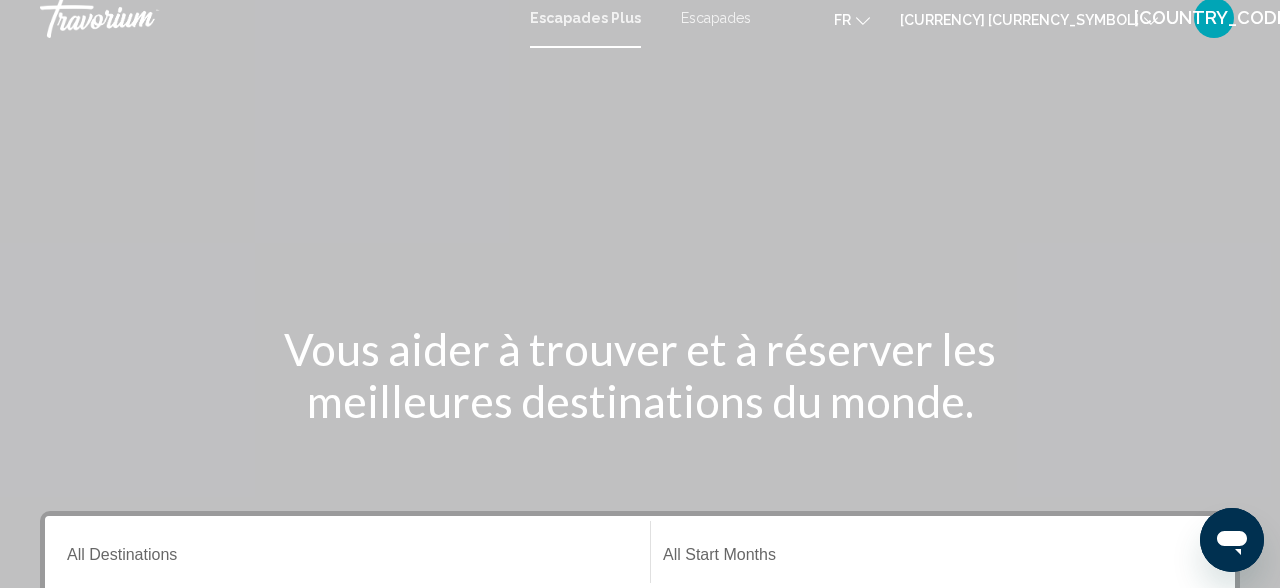 click on "Escapades" at bounding box center (716, 18) 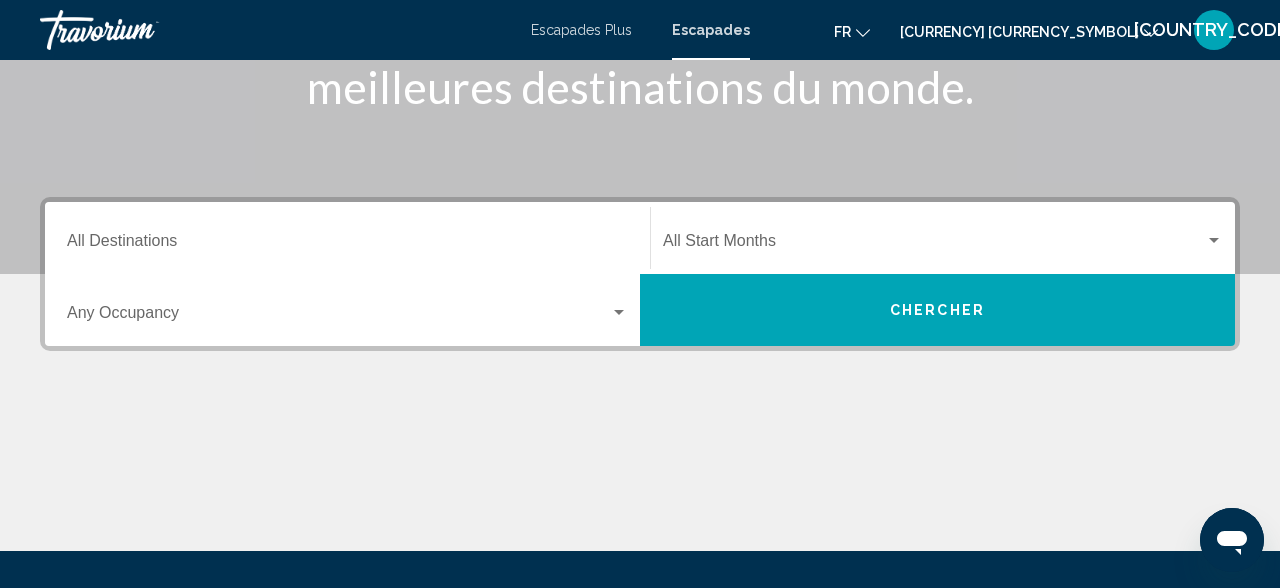 scroll, scrollTop: 343, scrollLeft: 0, axis: vertical 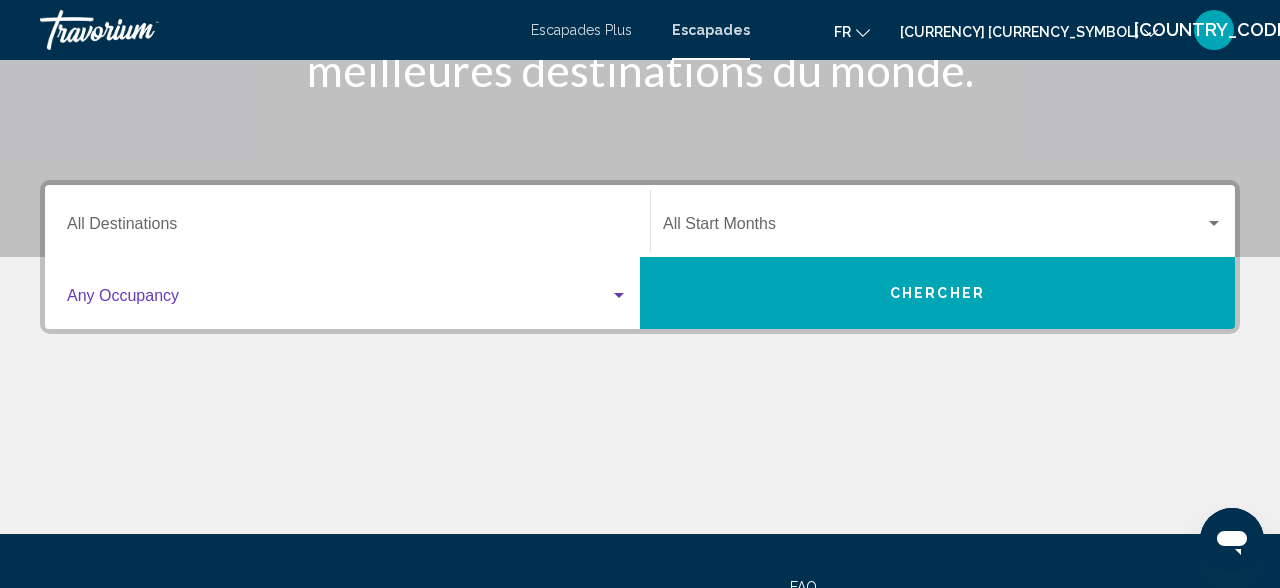 click at bounding box center (619, 295) 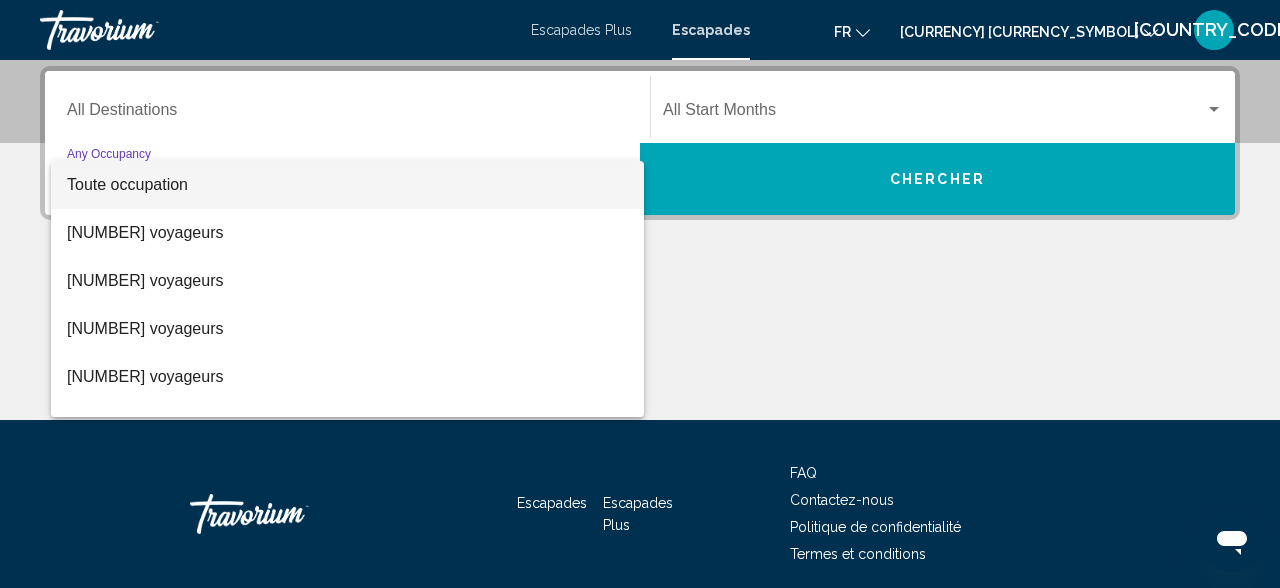 scroll, scrollTop: 458, scrollLeft: 0, axis: vertical 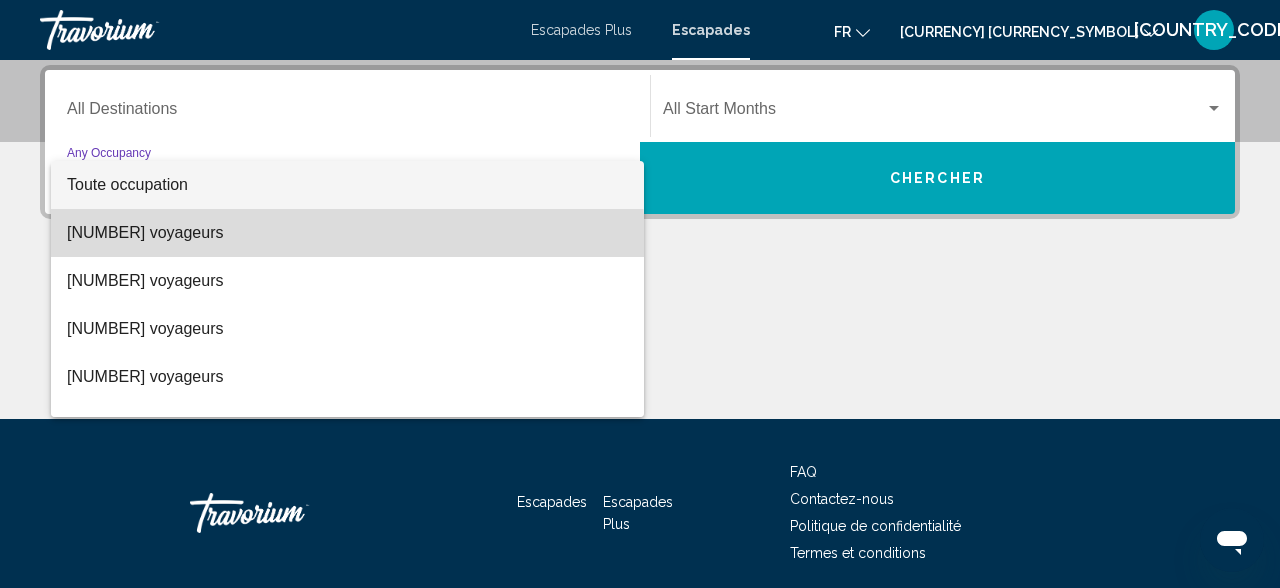 click on "[NUMBER] voyageurs" at bounding box center [347, 233] 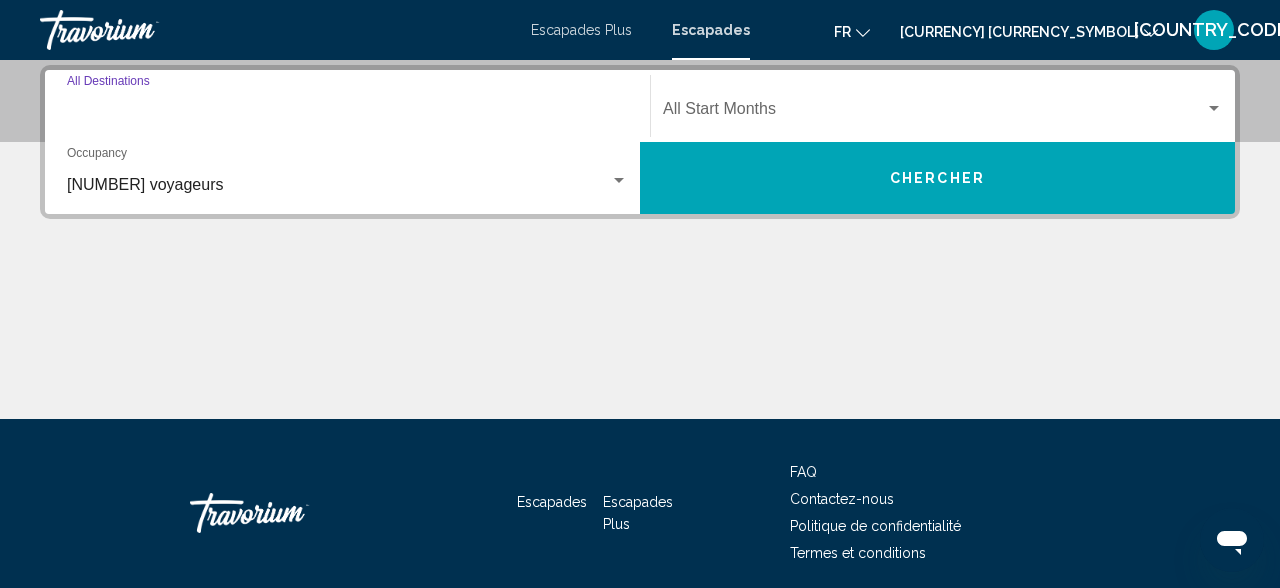 click on "Destination All Destinations" at bounding box center (347, 113) 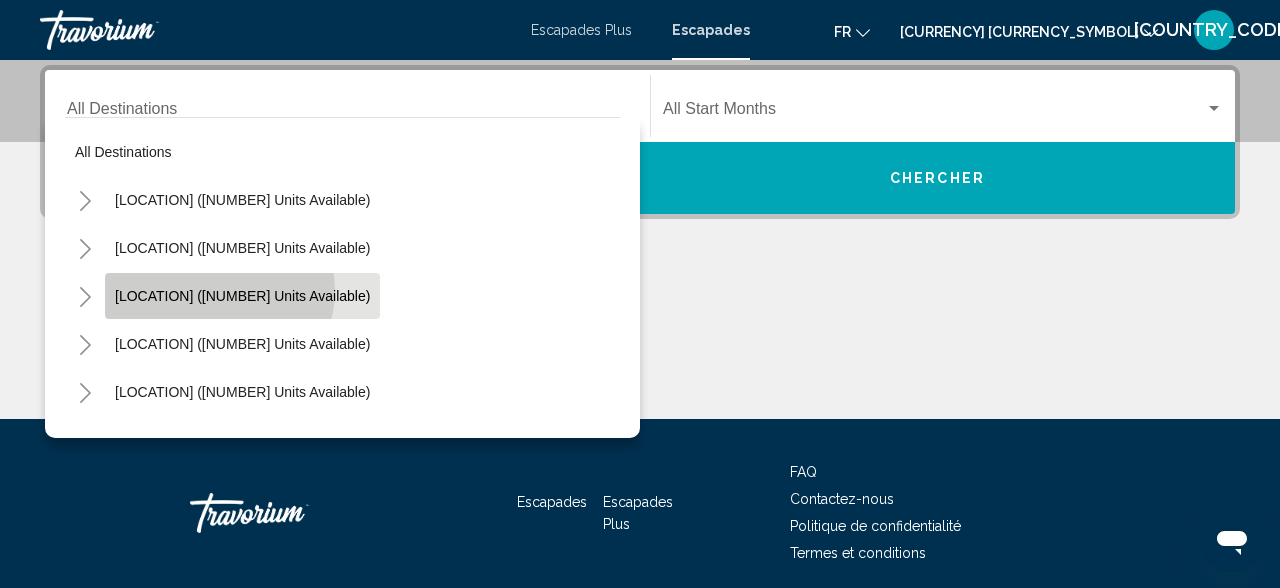 click on "Canada (17,981 units available)" at bounding box center (242, 296) 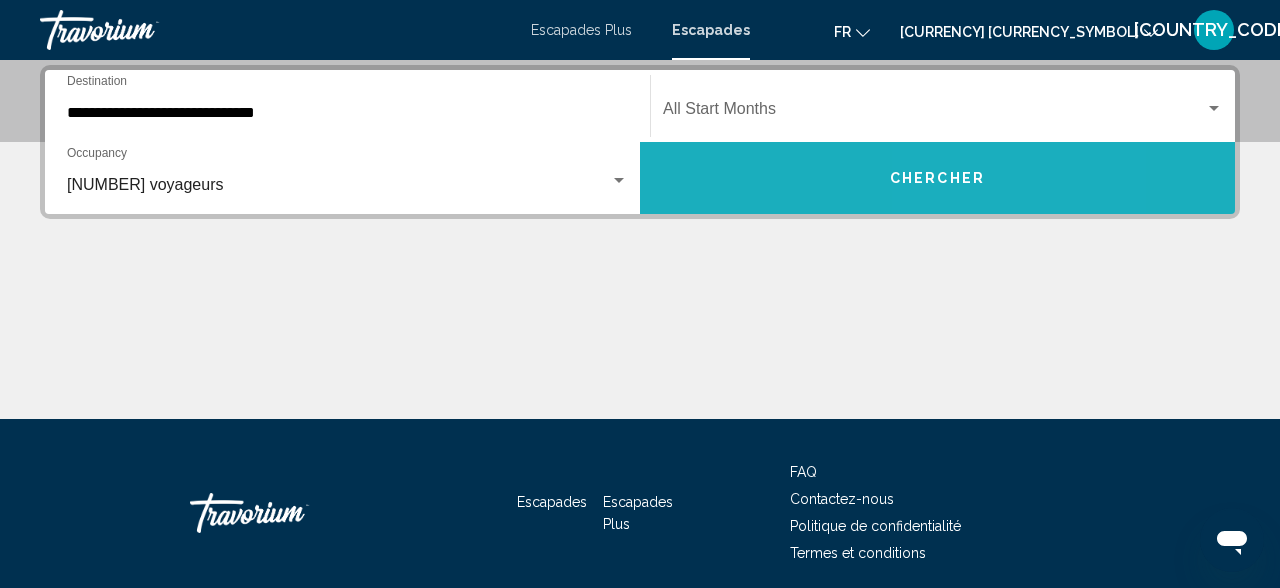 click on "Chercher" at bounding box center (937, 179) 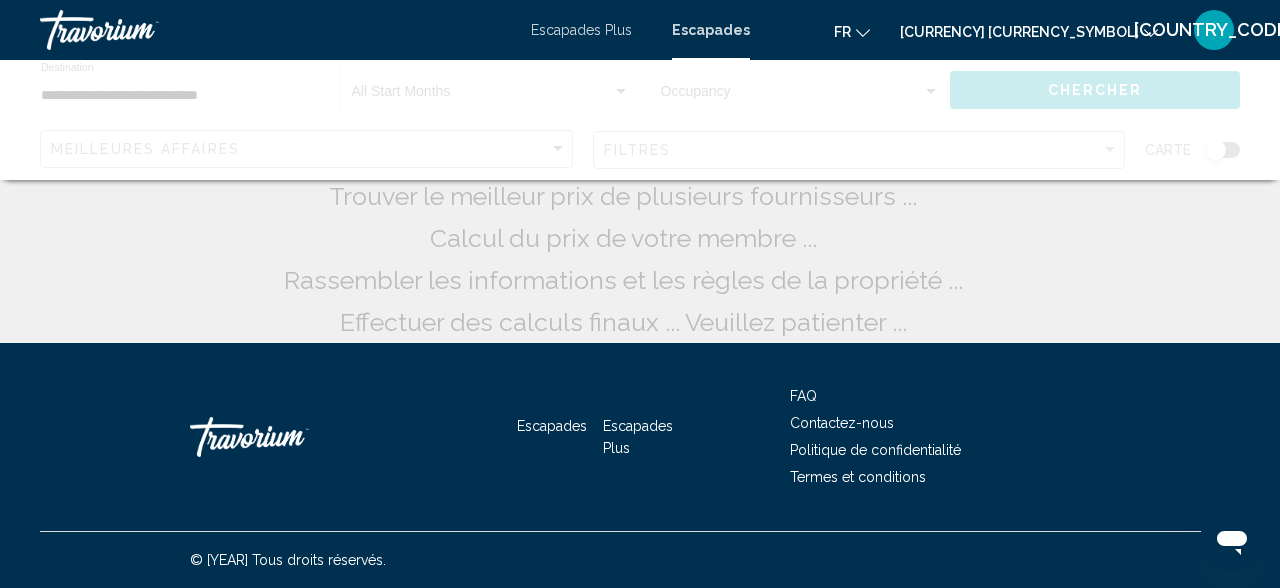 scroll, scrollTop: 0, scrollLeft: 0, axis: both 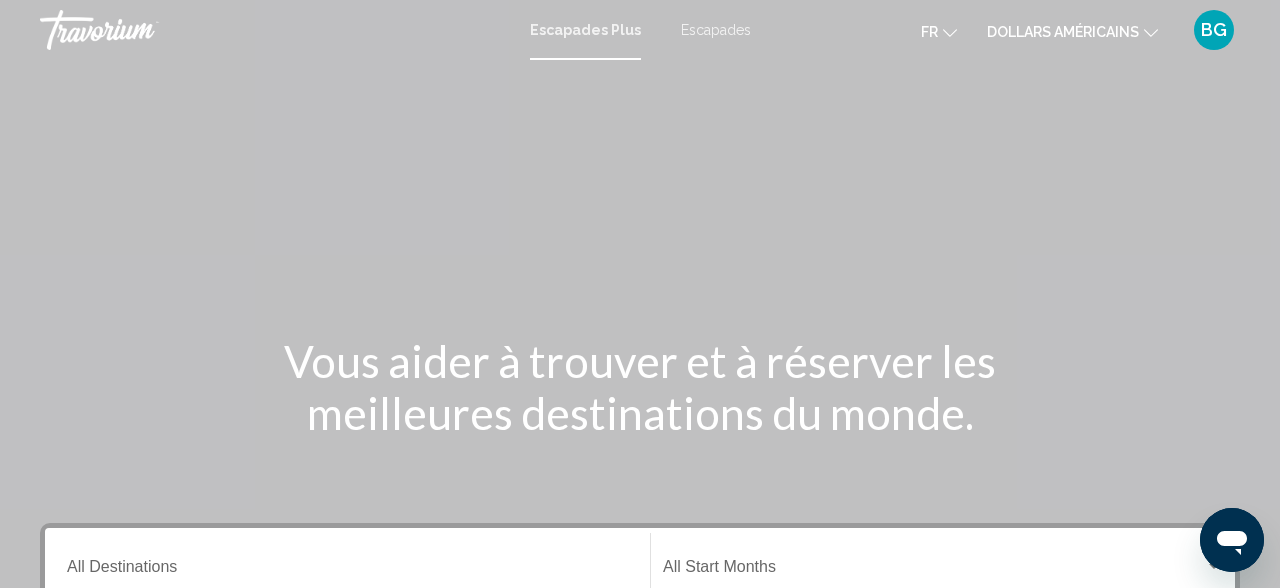 click at bounding box center (1151, 33) 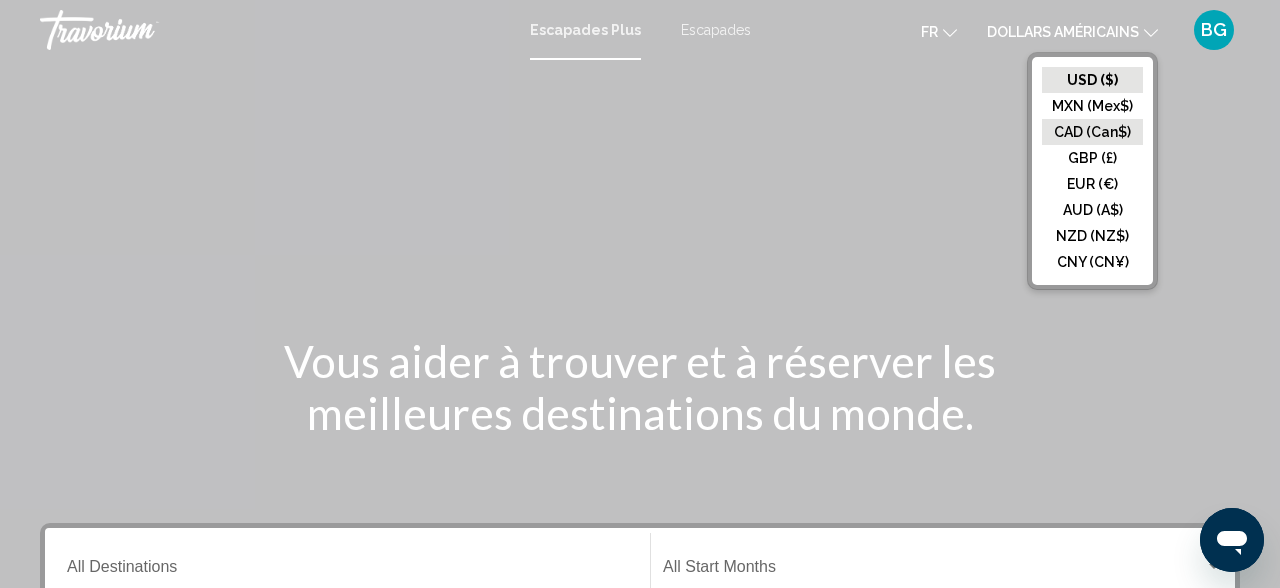 click on "CAD (Can$)" at bounding box center (1092, 80) 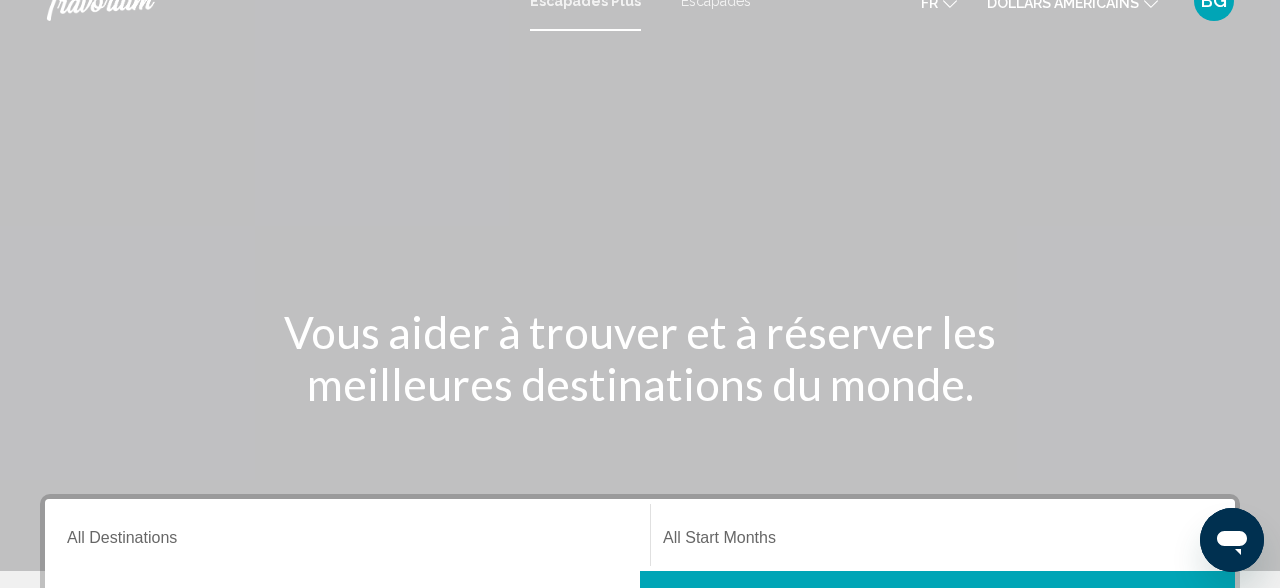 scroll, scrollTop: 0, scrollLeft: 0, axis: both 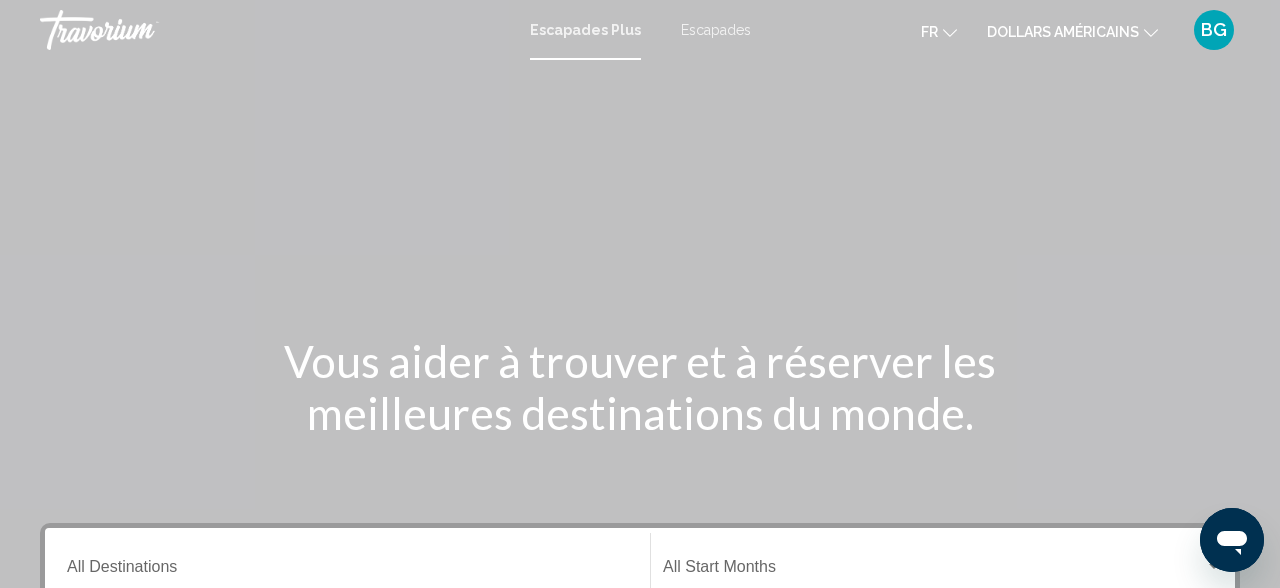 click on "Escapades" at bounding box center [716, 30] 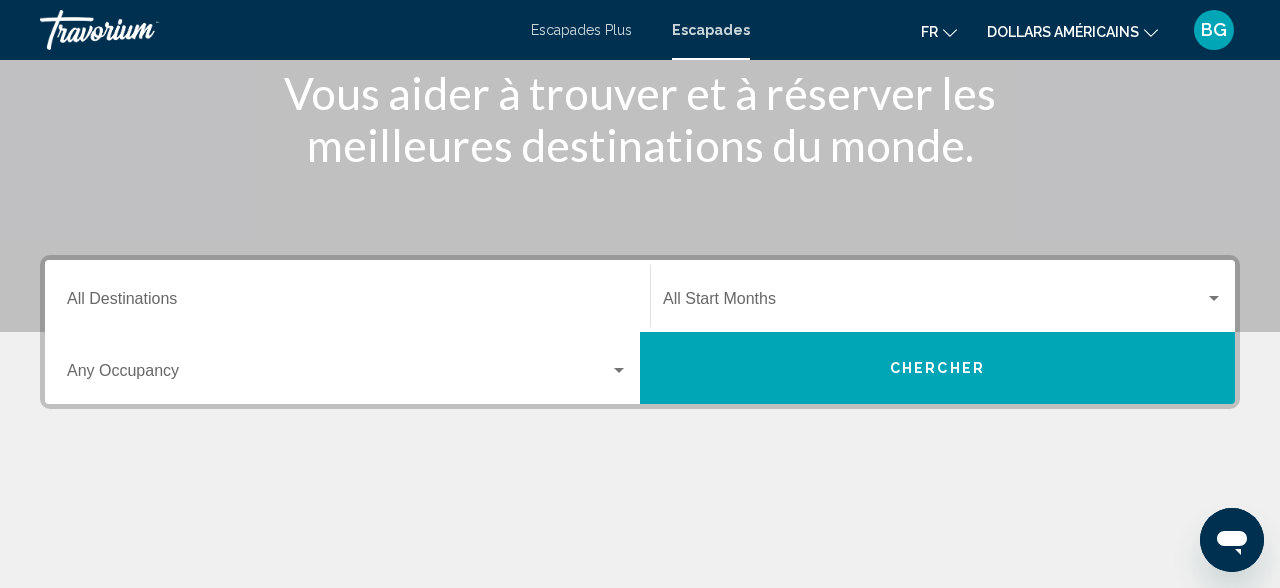 scroll, scrollTop: 296, scrollLeft: 0, axis: vertical 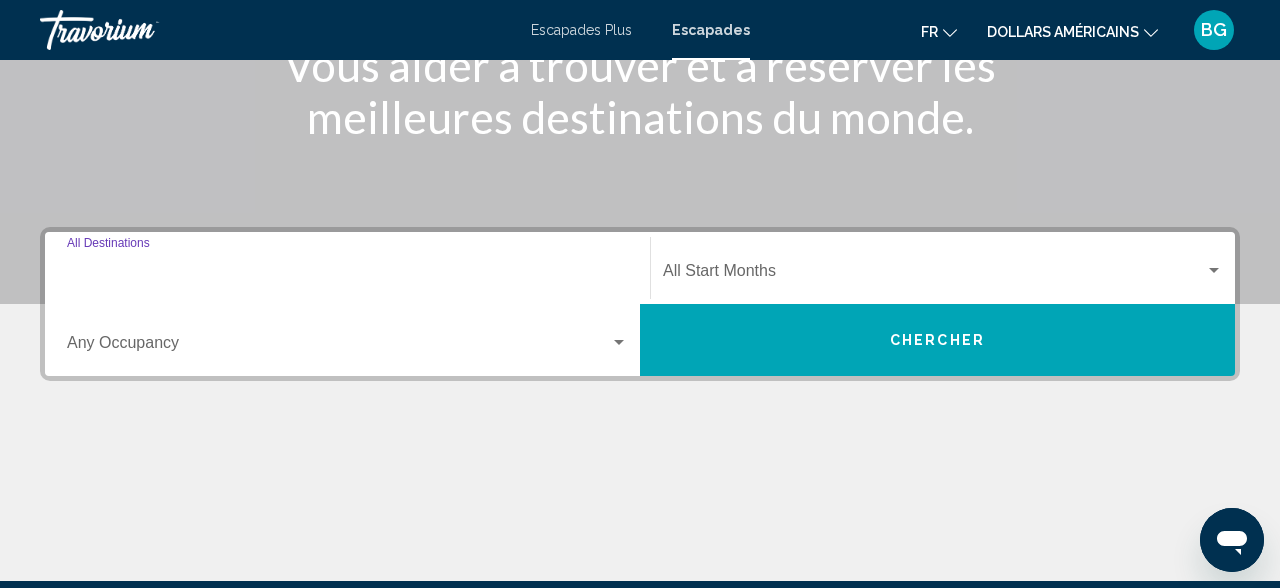 click on "Destination All Destinations" at bounding box center [347, 275] 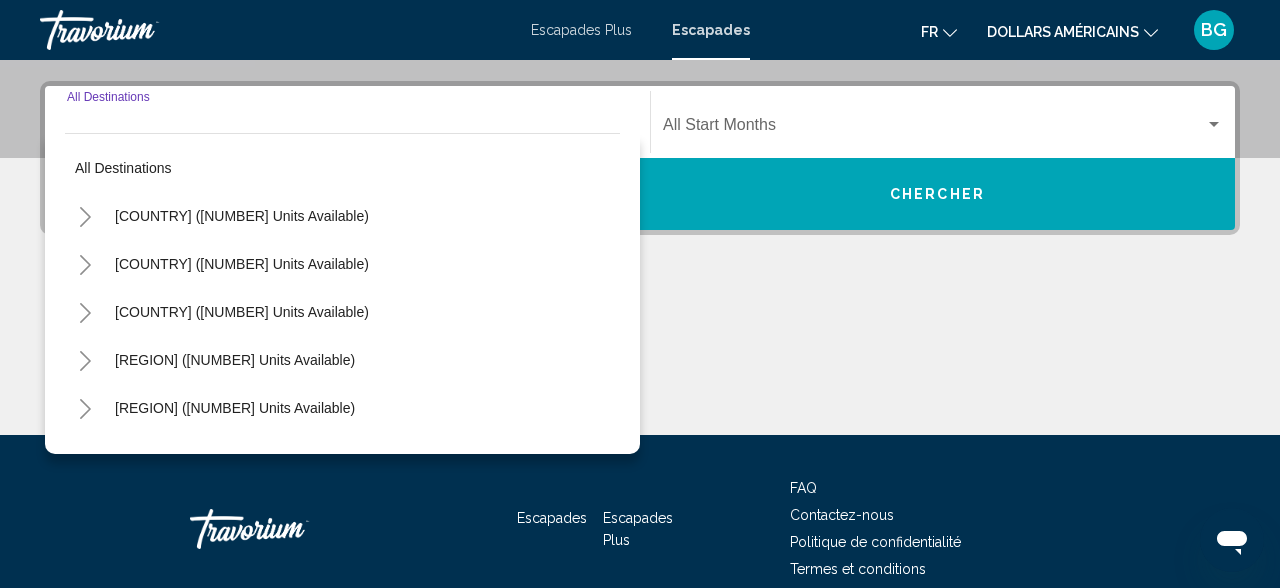 scroll, scrollTop: 458, scrollLeft: 0, axis: vertical 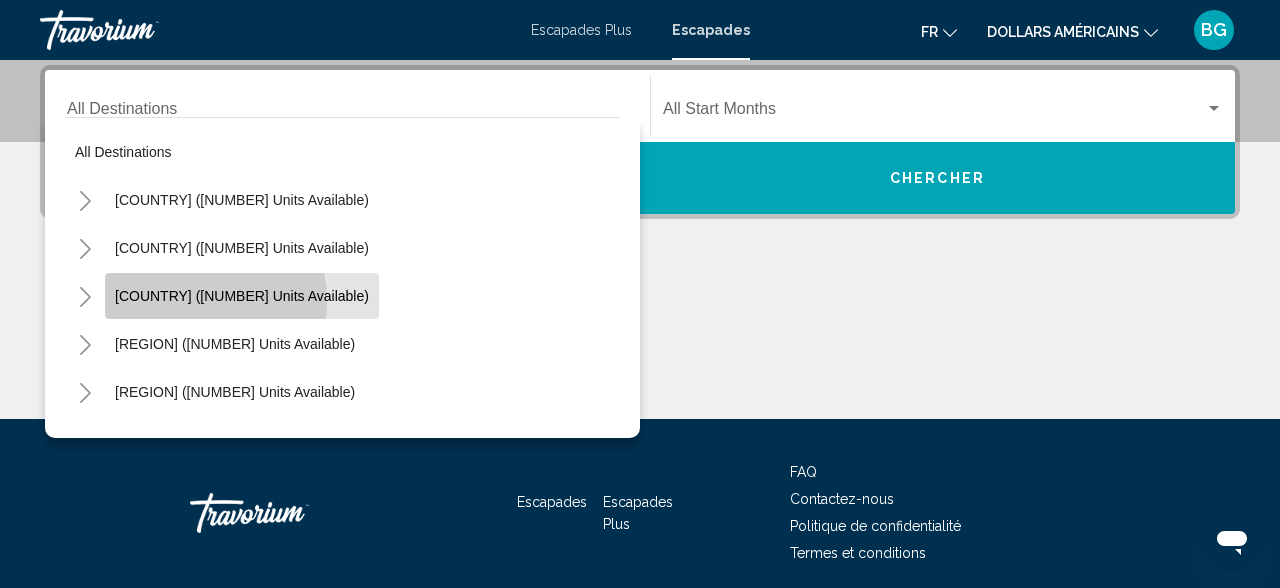 click on "[COUNTRY] ([NUMBER] units available)" at bounding box center (242, 296) 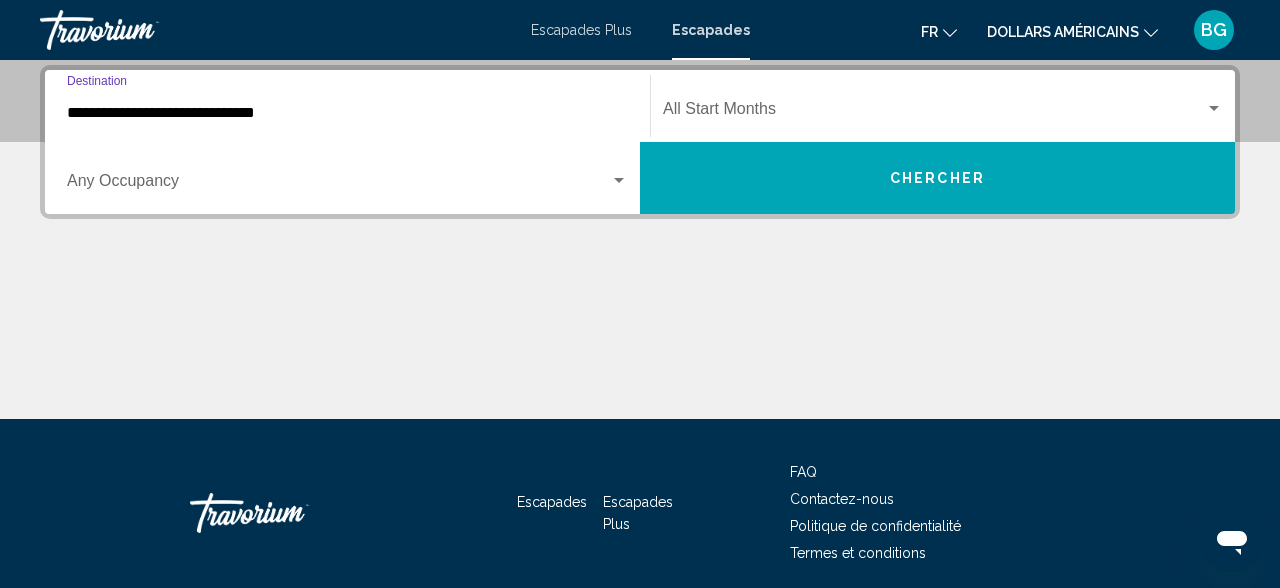 click at bounding box center (619, 181) 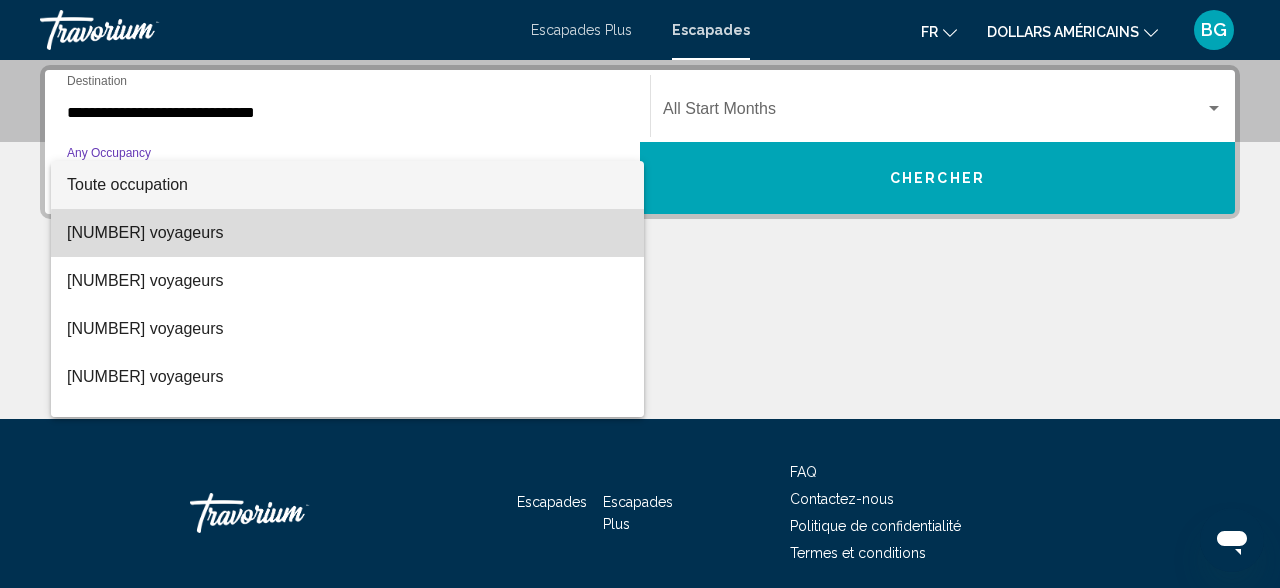 click on "[NUMBER] voyageurs" at bounding box center (347, 233) 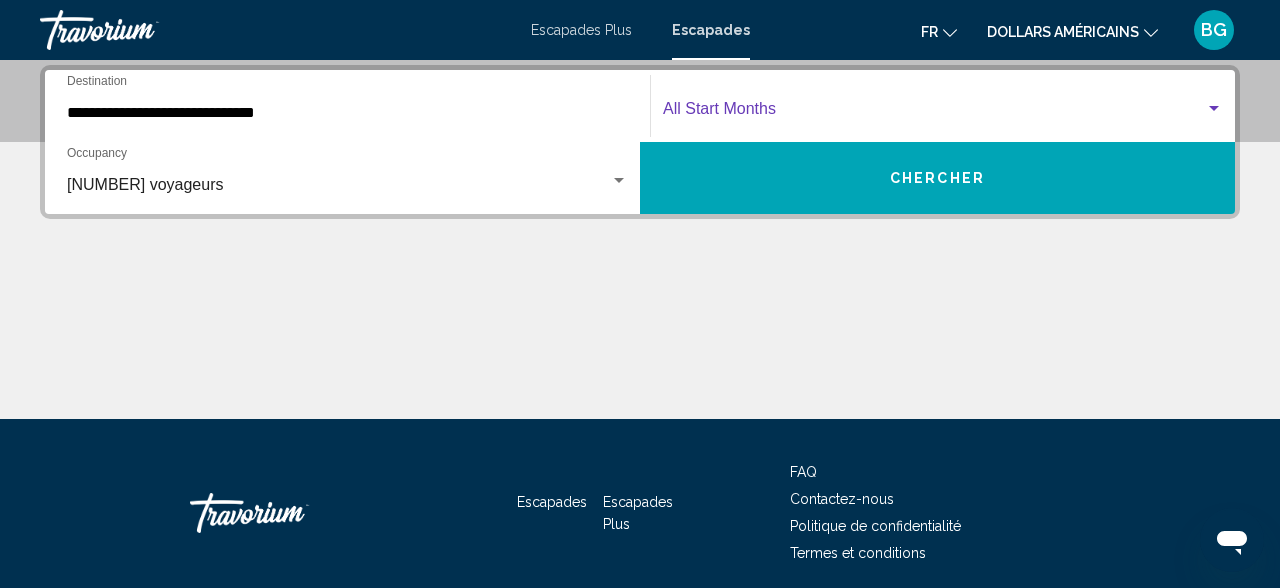 click at bounding box center [1214, 109] 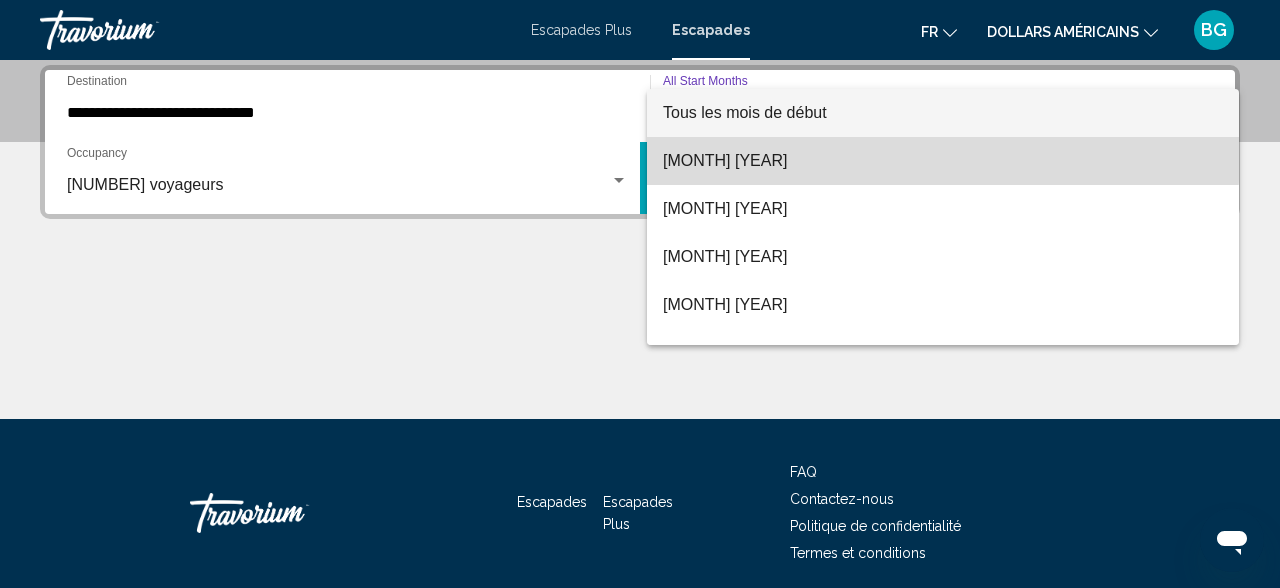 click on "[MONTH] [YEAR]" at bounding box center [943, 161] 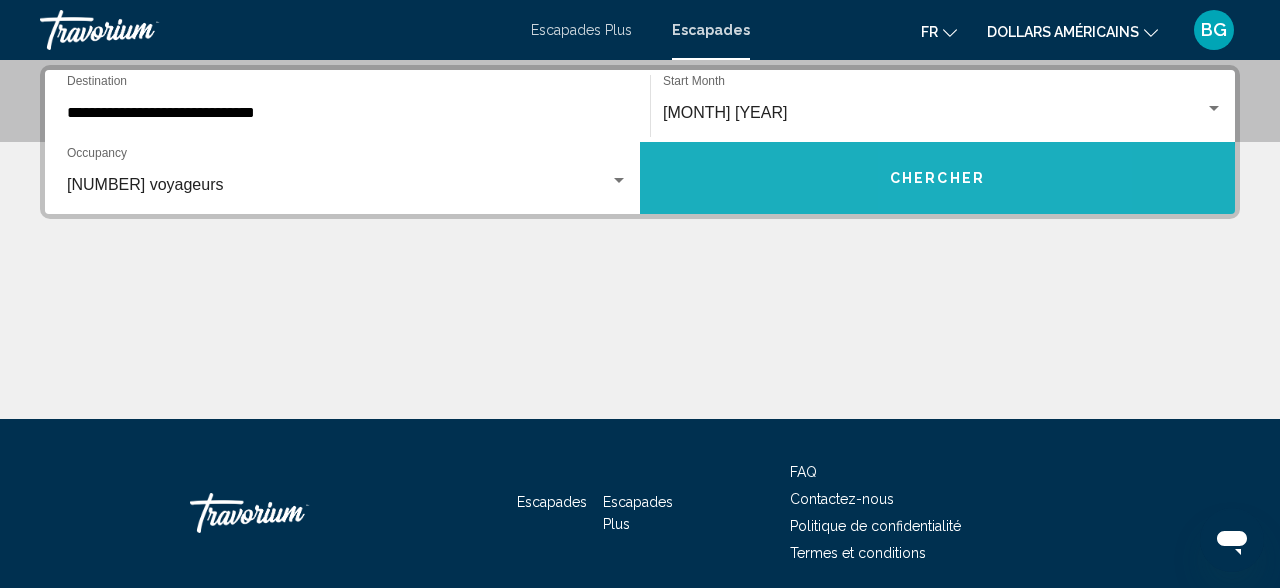 click on "Chercher" at bounding box center [937, 179] 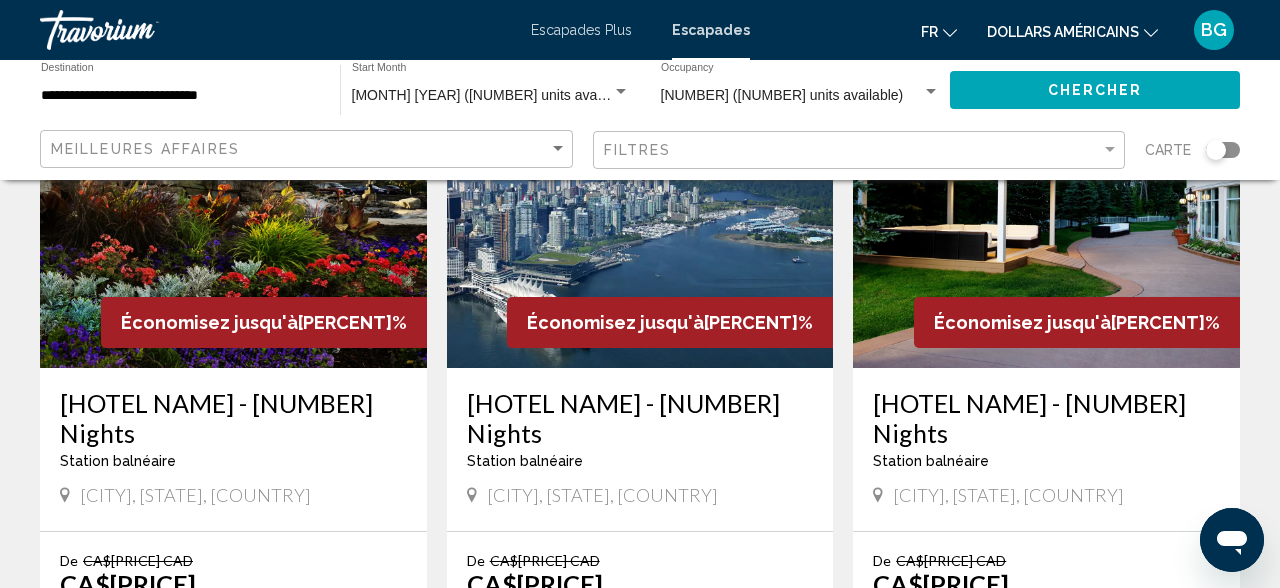 scroll, scrollTop: 223, scrollLeft: 0, axis: vertical 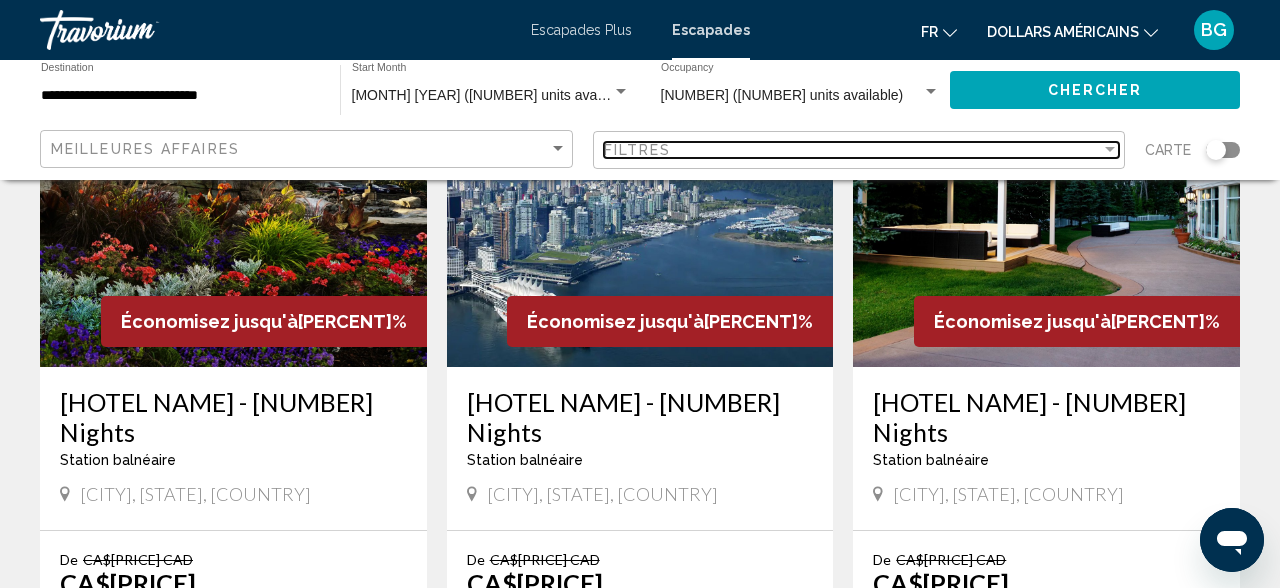 click at bounding box center (1110, 149) 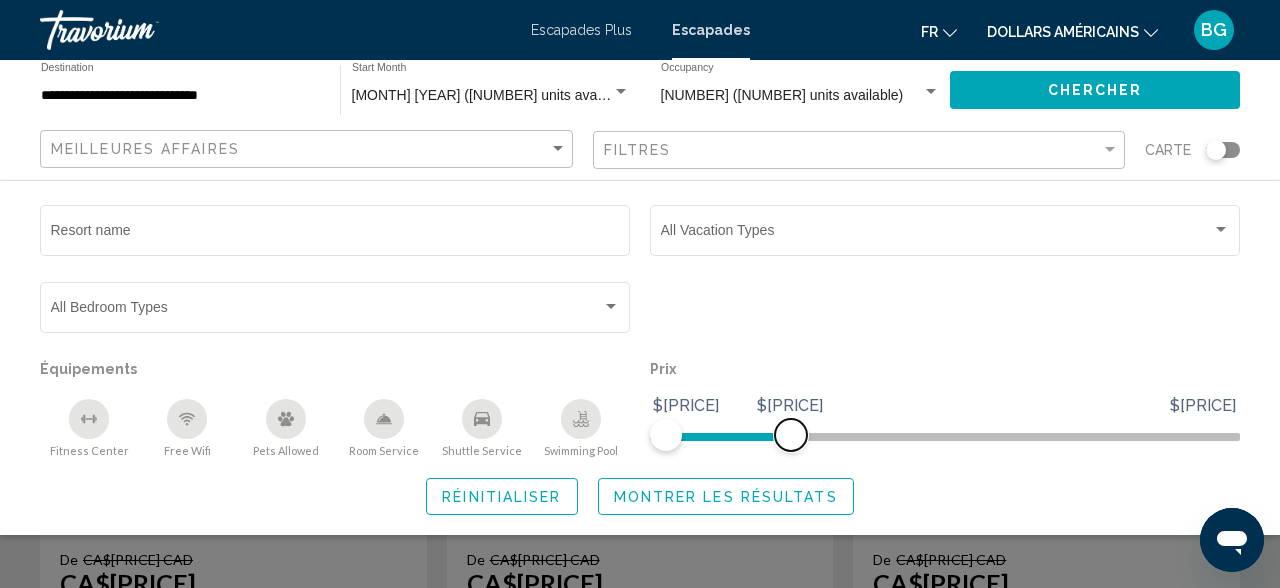 drag, startPoint x: 1228, startPoint y: 433, endPoint x: 791, endPoint y: 438, distance: 437.0286 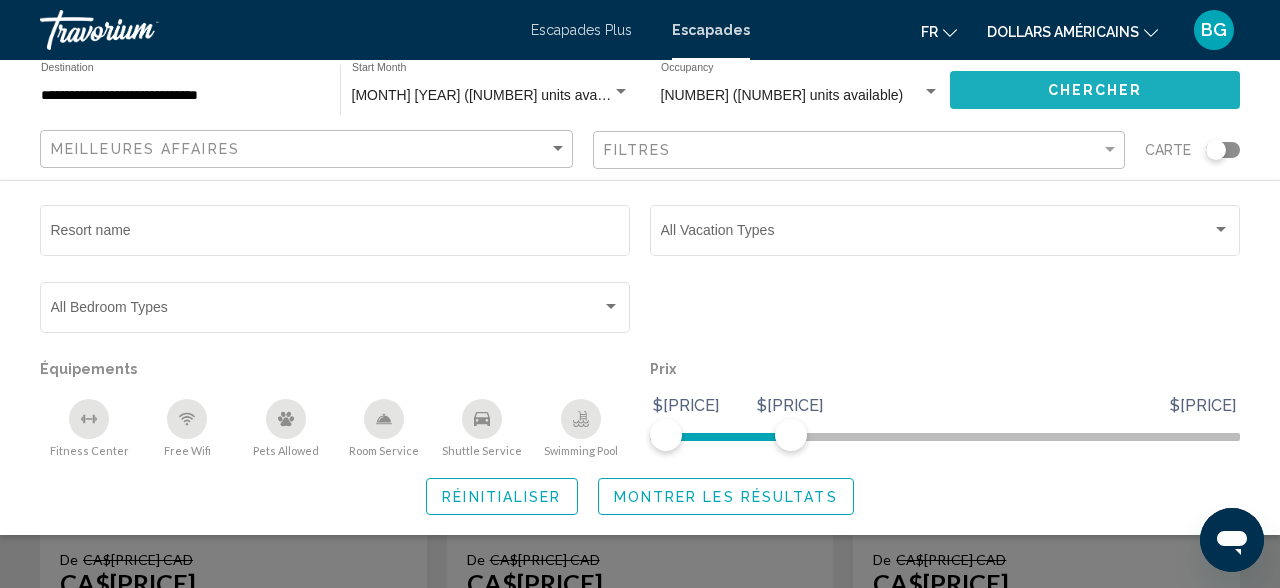 click on "Chercher" at bounding box center (1095, 89) 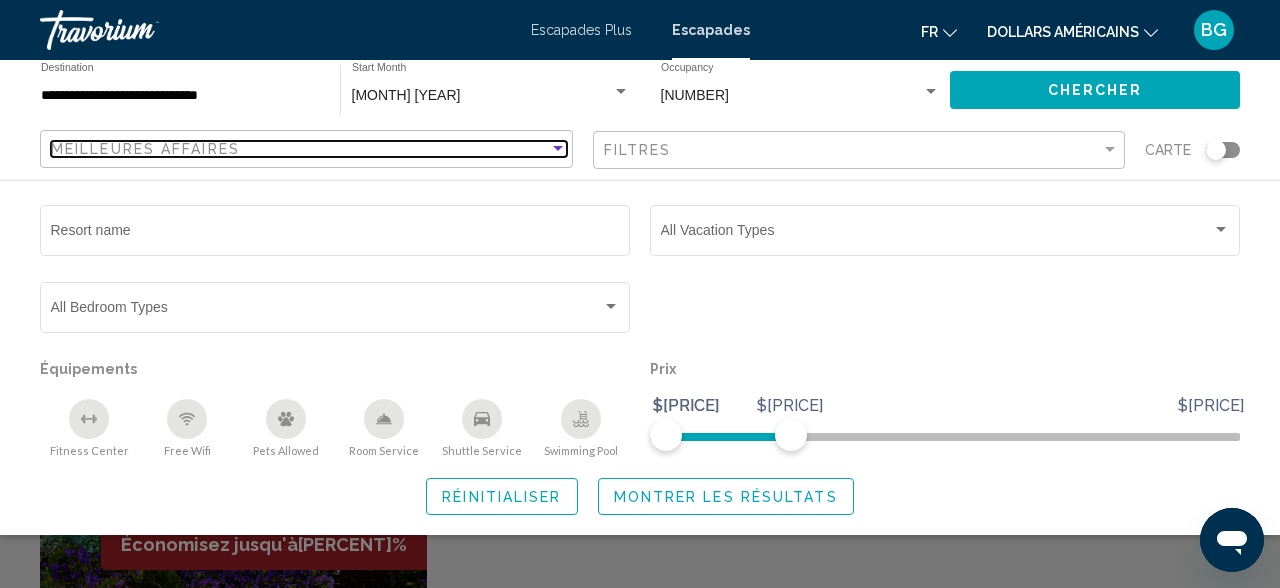 click at bounding box center [558, 149] 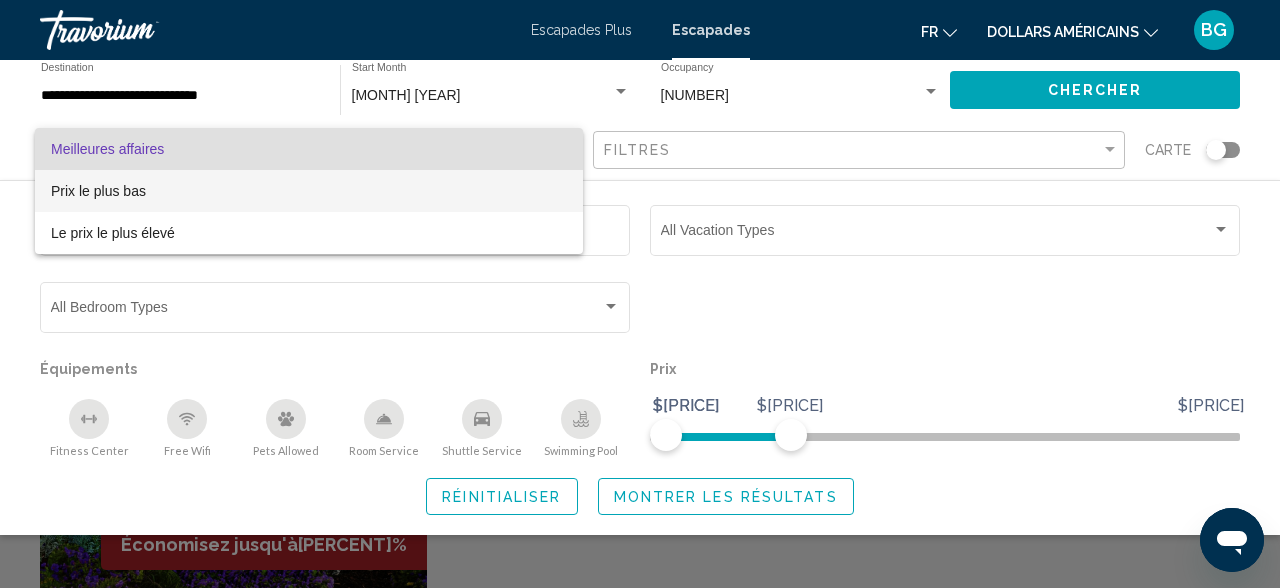 click on "Prix ​​le plus bas" at bounding box center (309, 191) 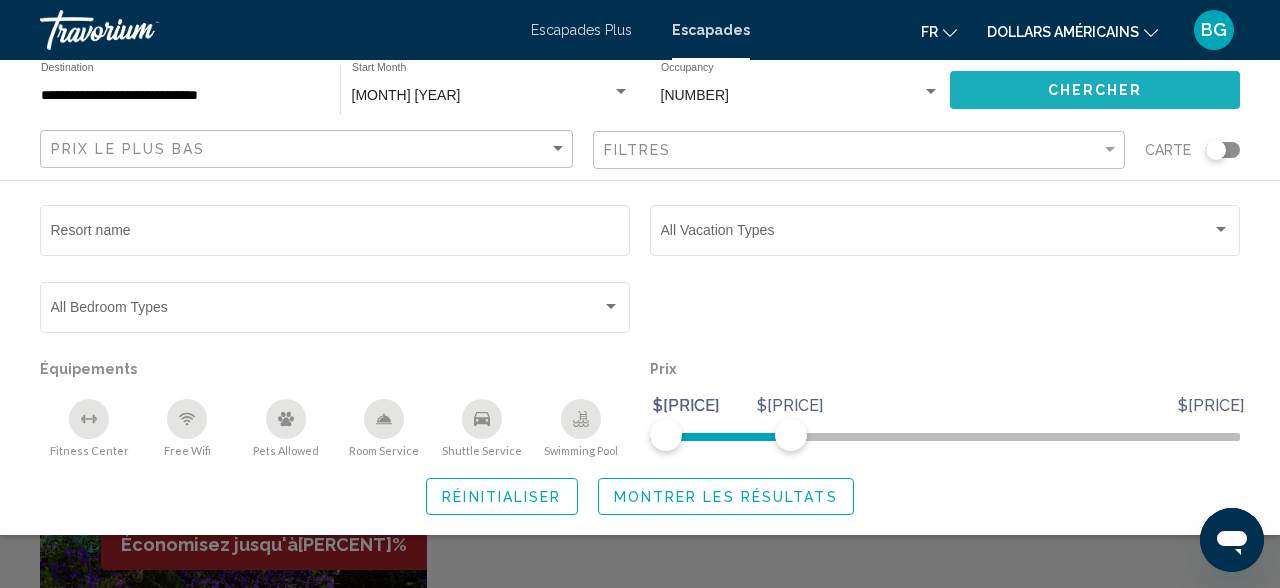 click on "Chercher" at bounding box center (1095, 91) 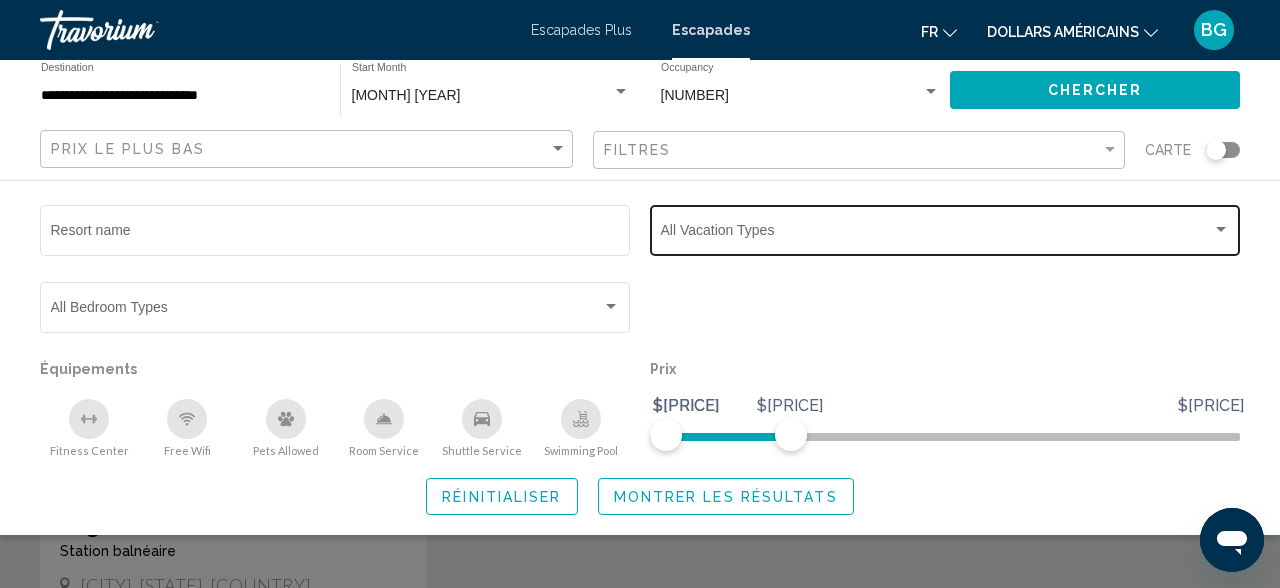 scroll, scrollTop: 130, scrollLeft: 0, axis: vertical 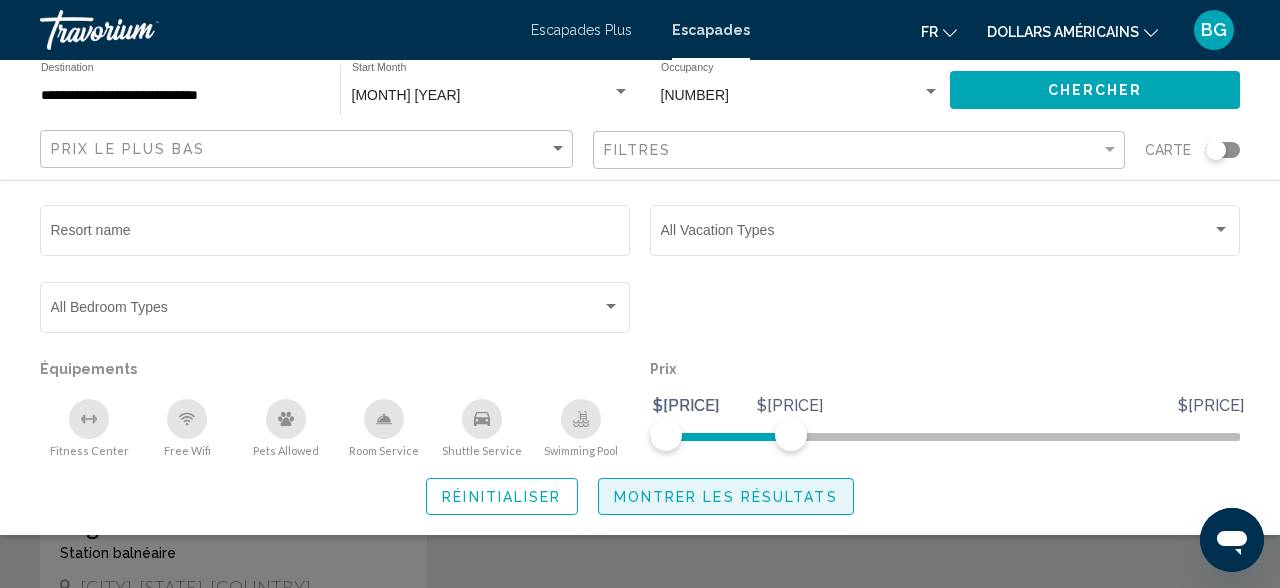 click on "Montrer les résultats" at bounding box center (726, 497) 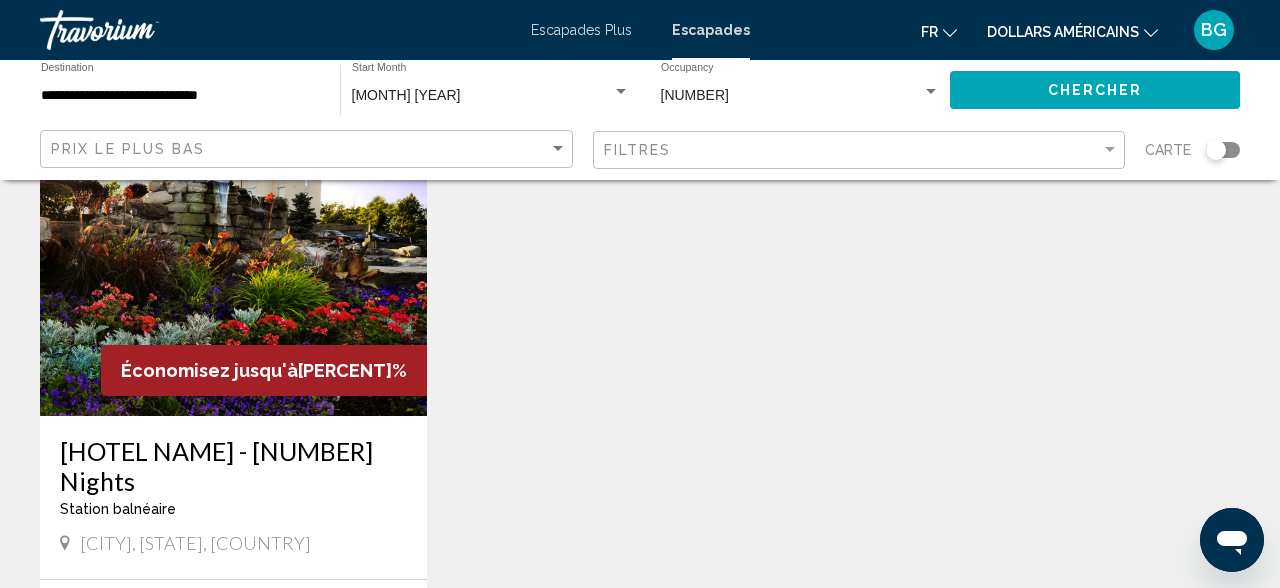 scroll, scrollTop: 0, scrollLeft: 0, axis: both 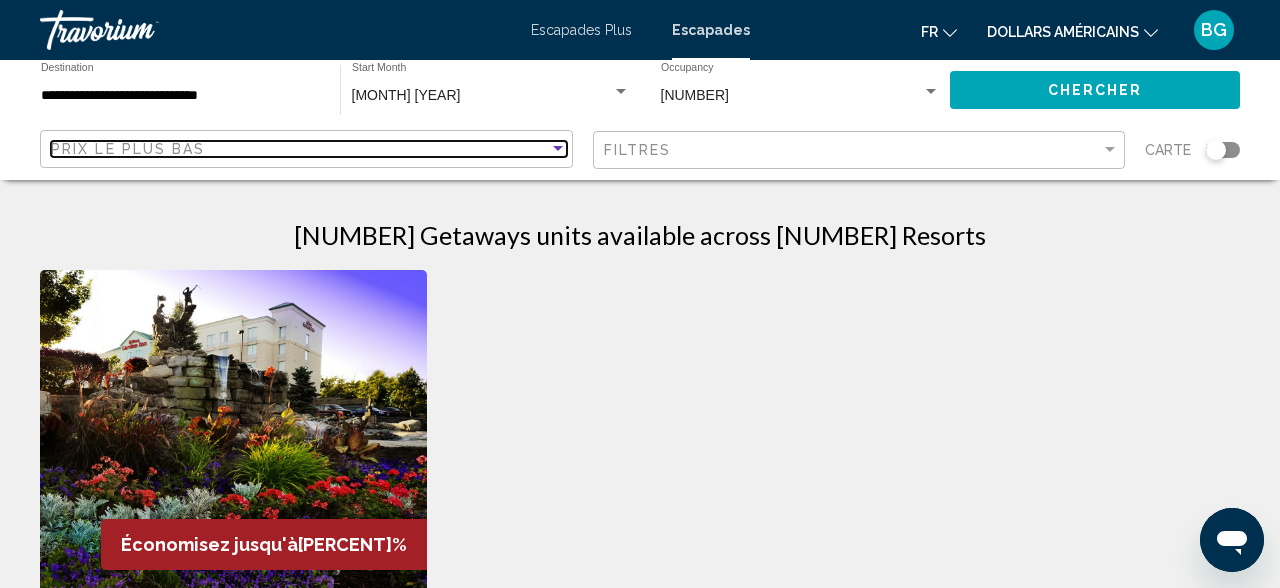 click at bounding box center [558, 148] 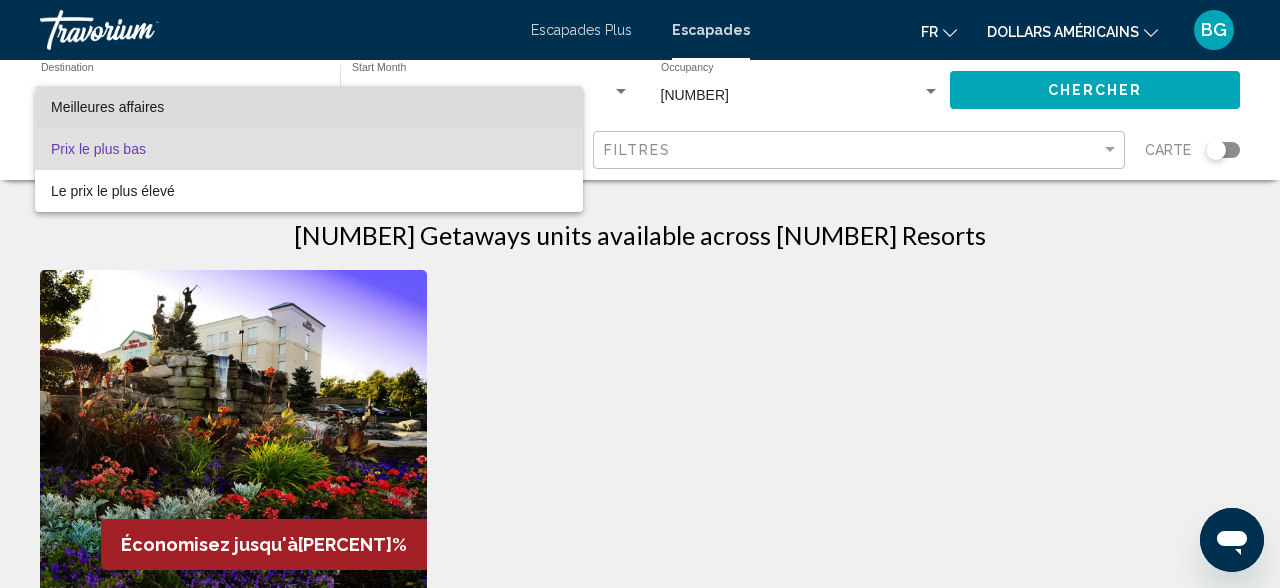 click on "Meilleures affaires" at bounding box center (309, 107) 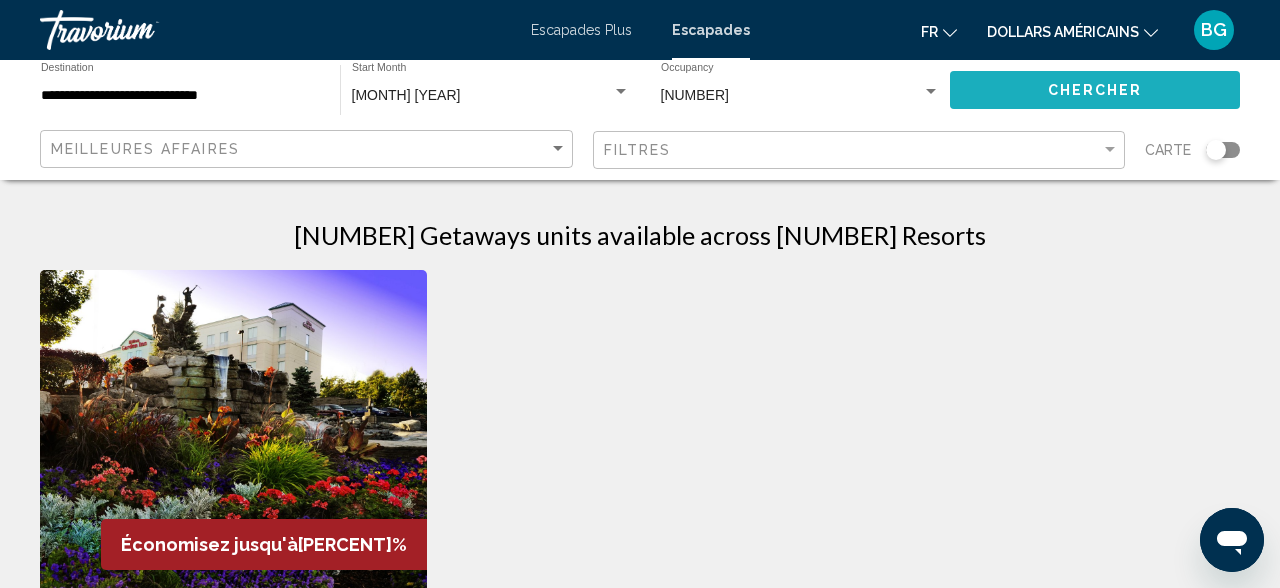 click on "Chercher" at bounding box center (1095, 91) 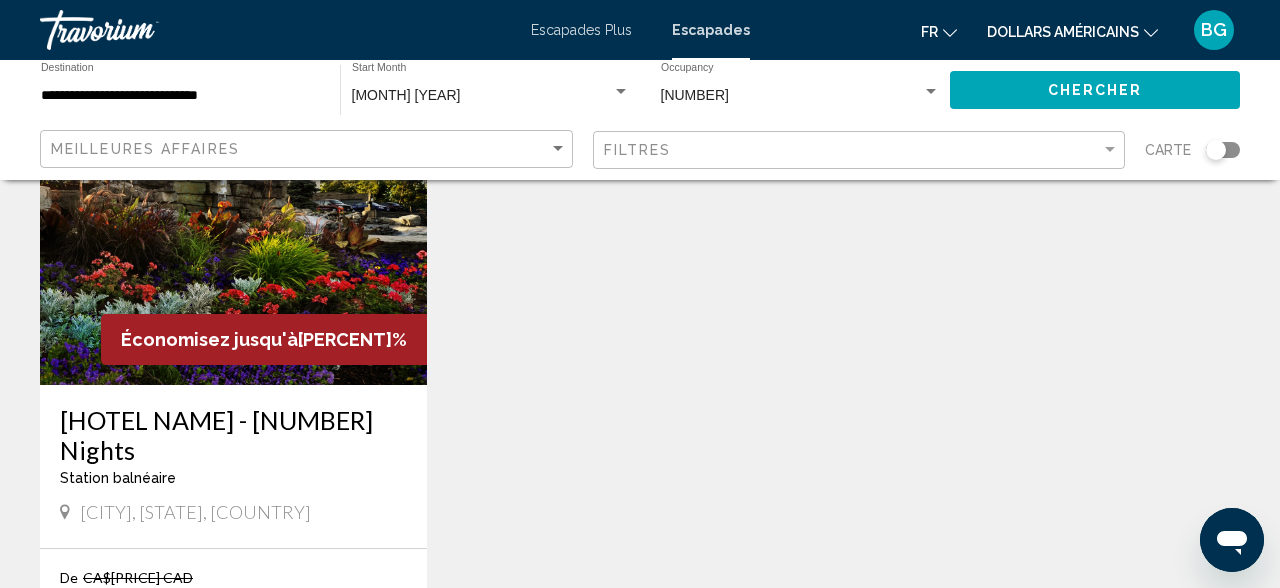 scroll, scrollTop: 0, scrollLeft: 0, axis: both 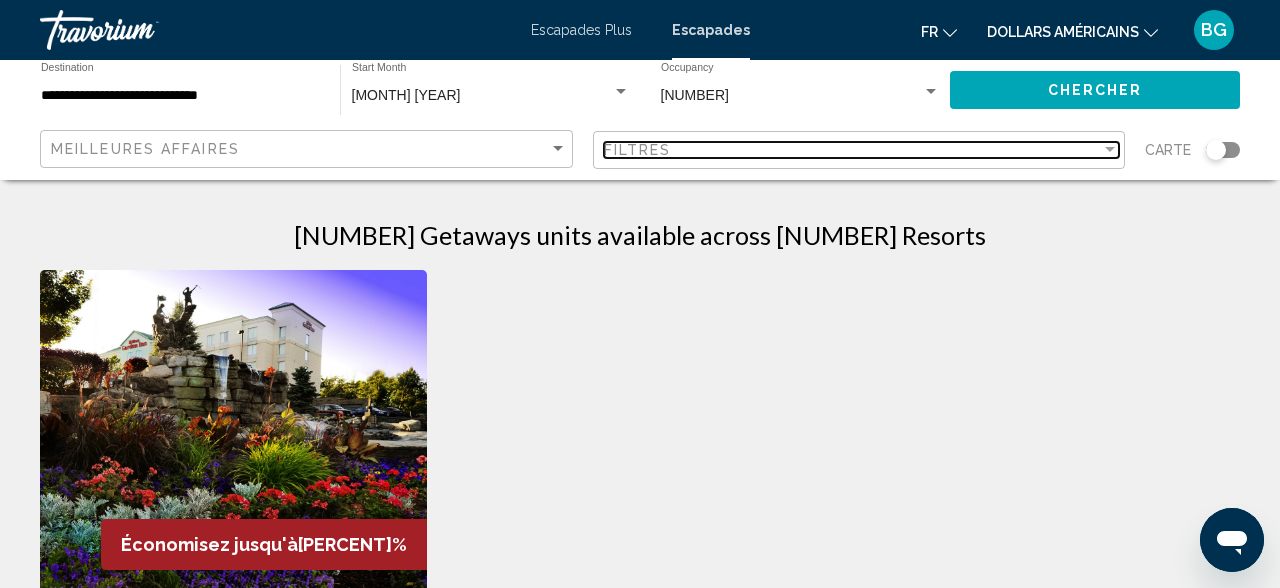 click at bounding box center (1110, 149) 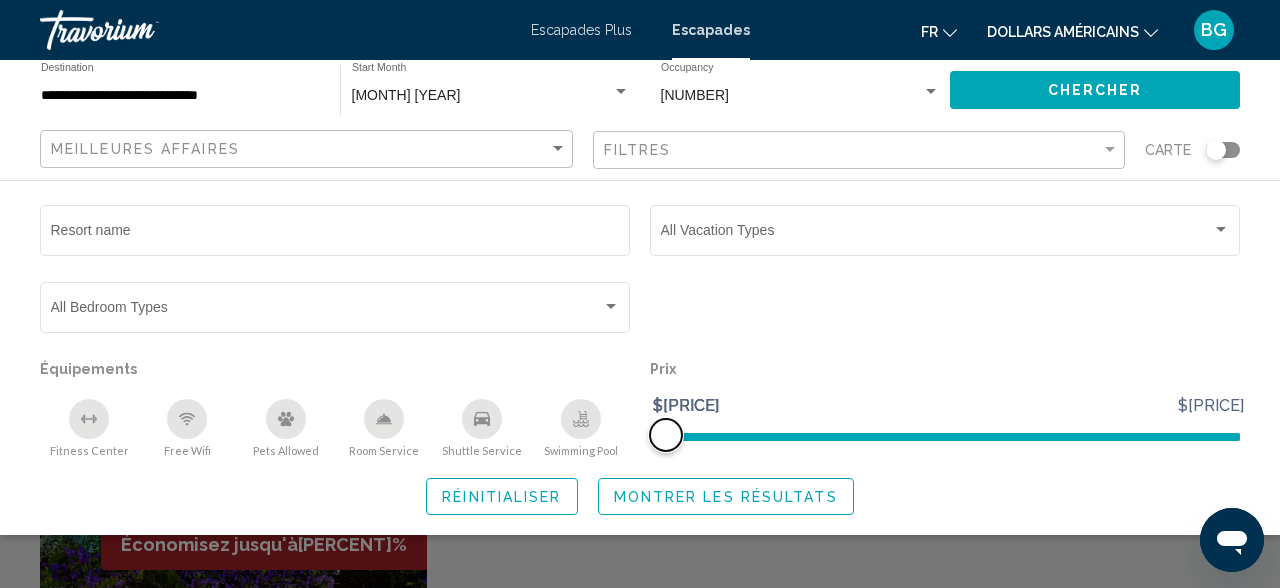 click at bounding box center [945, 437] 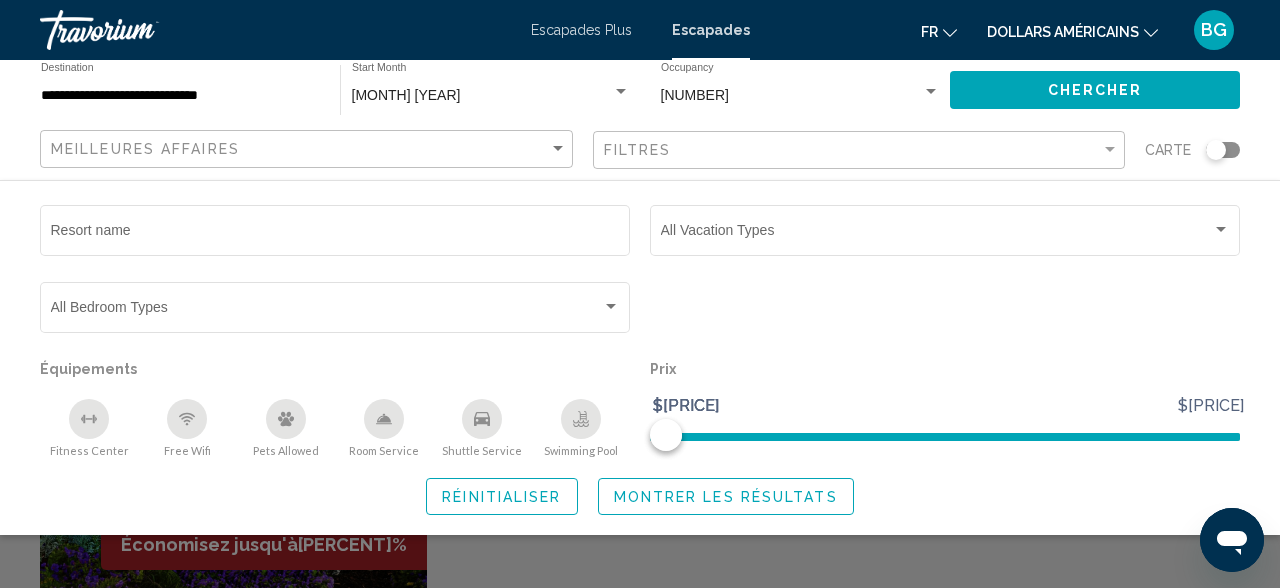 click on "Prix $[PRICE] $[PRICE] $[PRICE] $[PRICE]" at bounding box center (945, 406) 